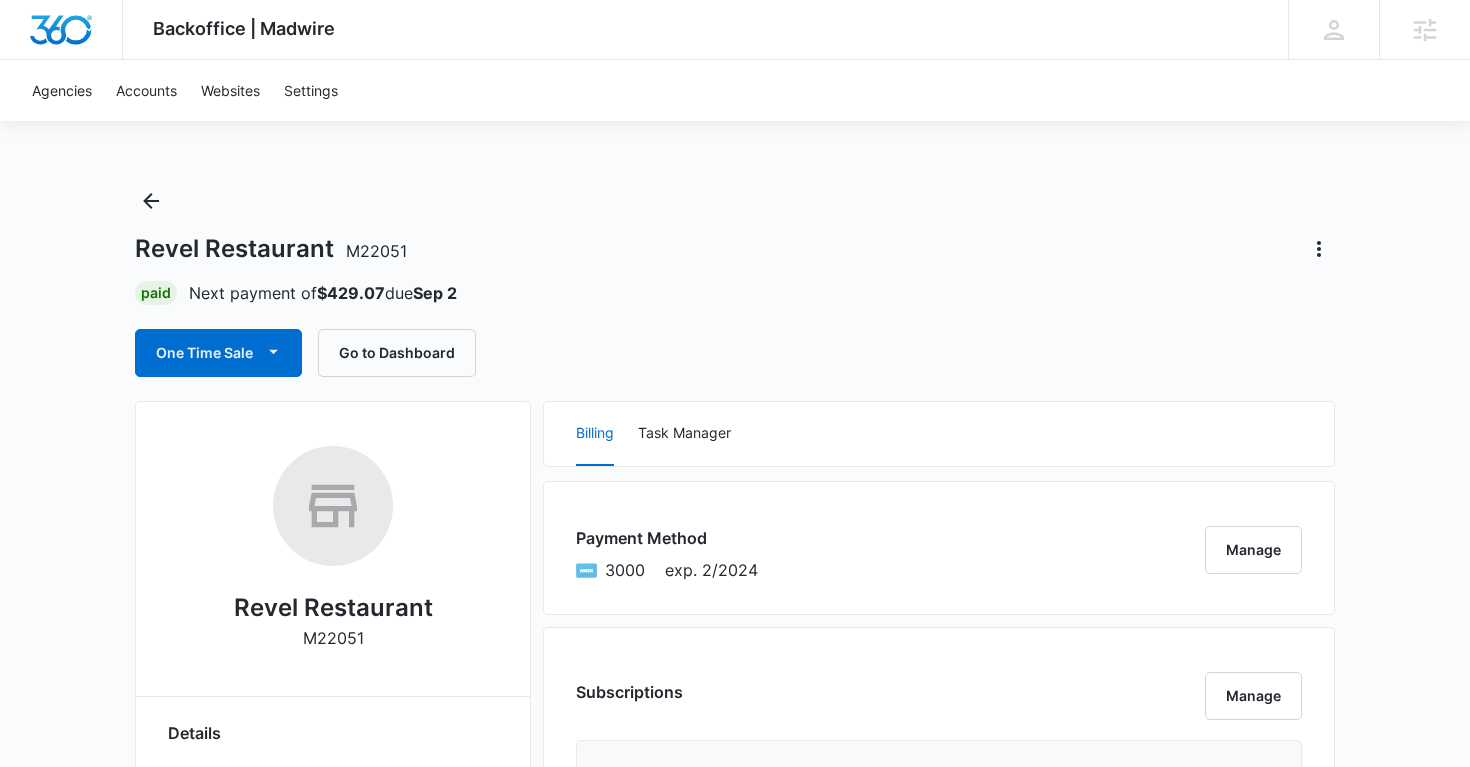 scroll, scrollTop: 0, scrollLeft: 0, axis: both 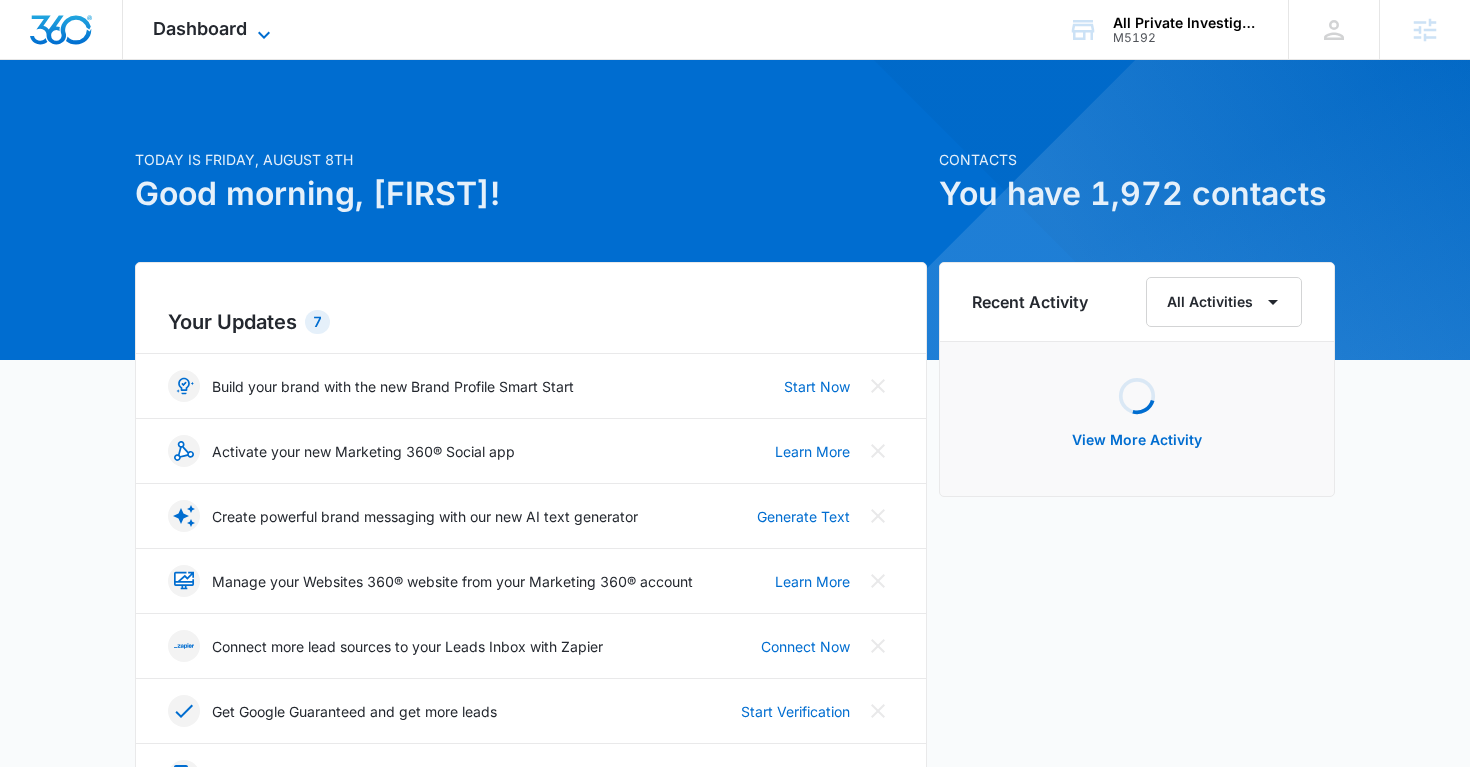 click on "Dashboard" at bounding box center (200, 28) 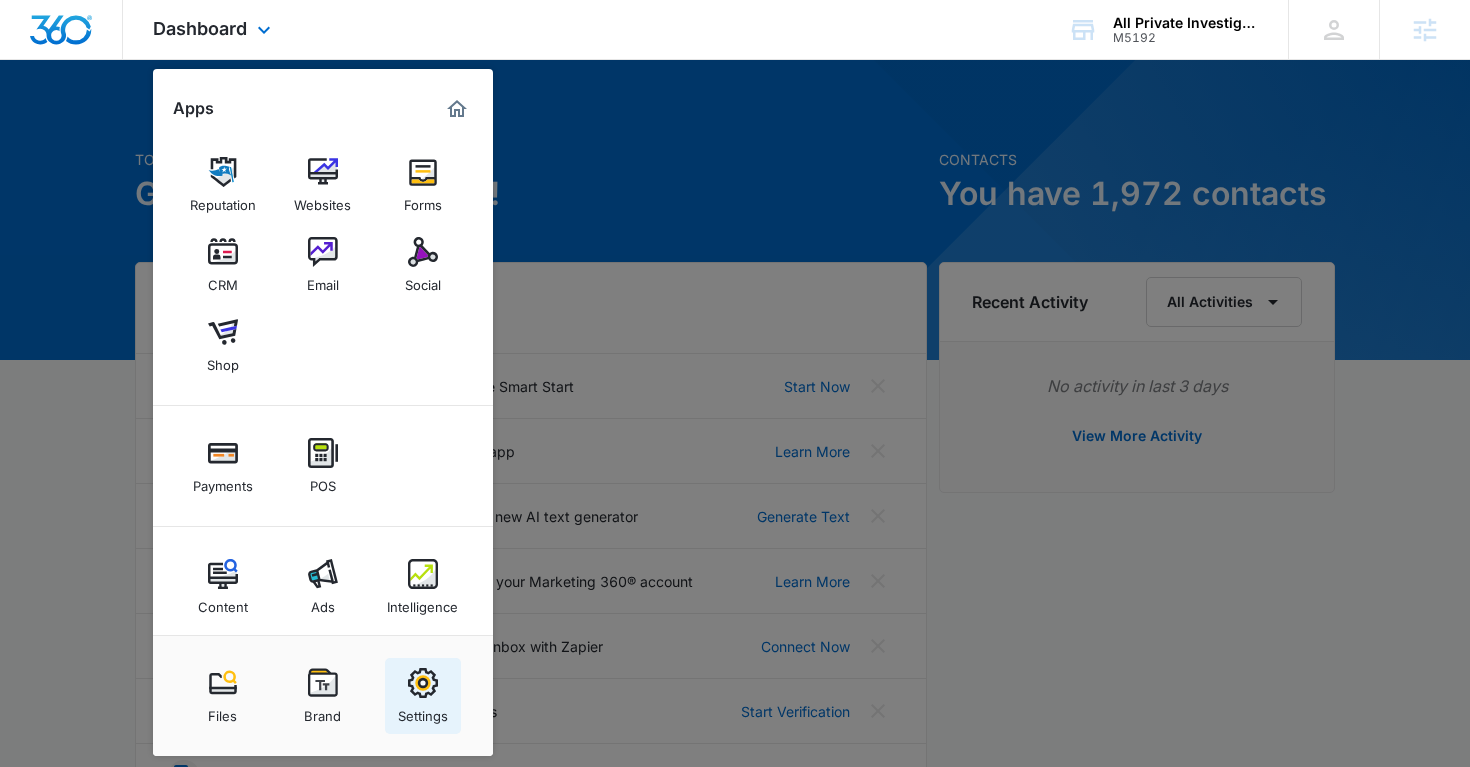click at bounding box center [423, 683] 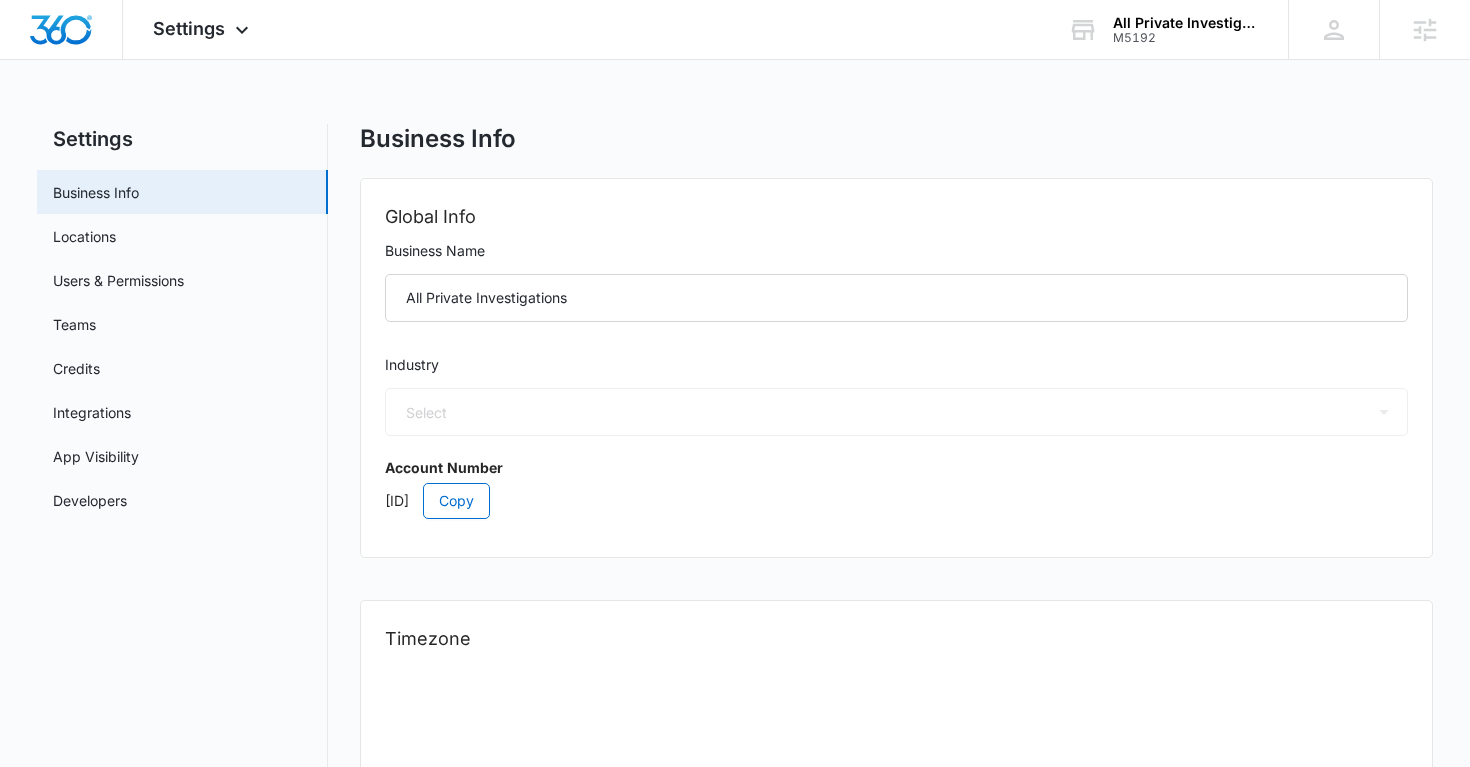 select on "33" 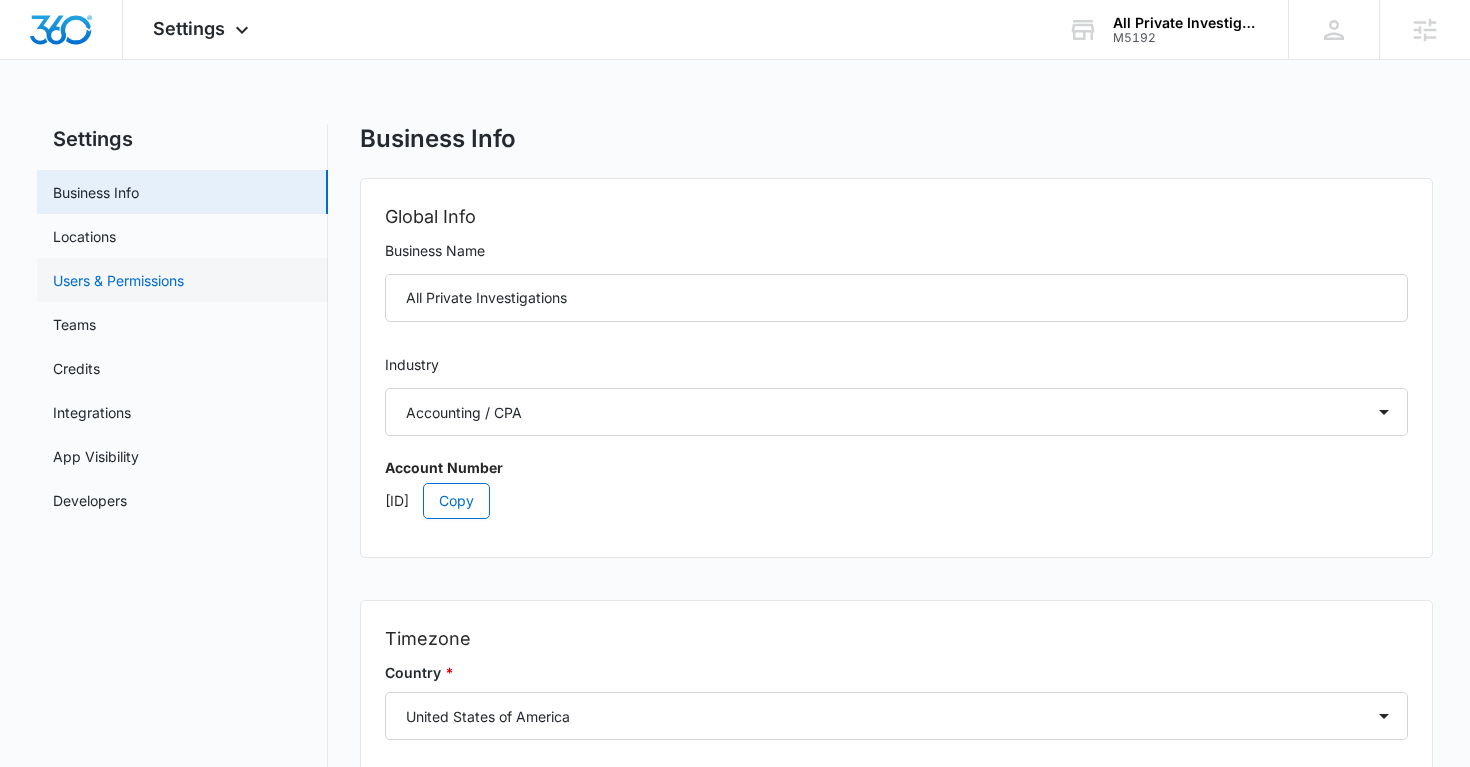 click on "Users & Permissions" at bounding box center (118, 280) 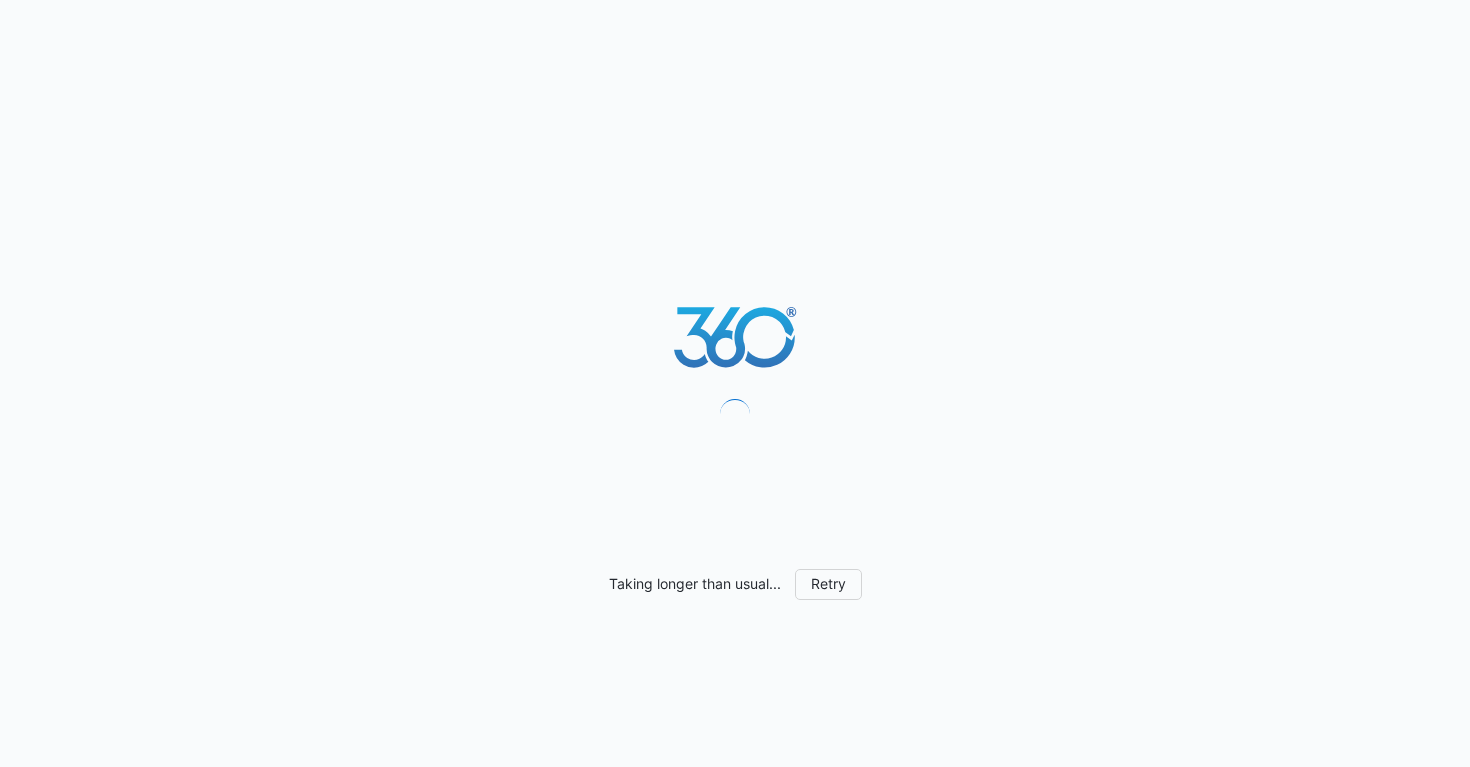 scroll, scrollTop: 0, scrollLeft: 0, axis: both 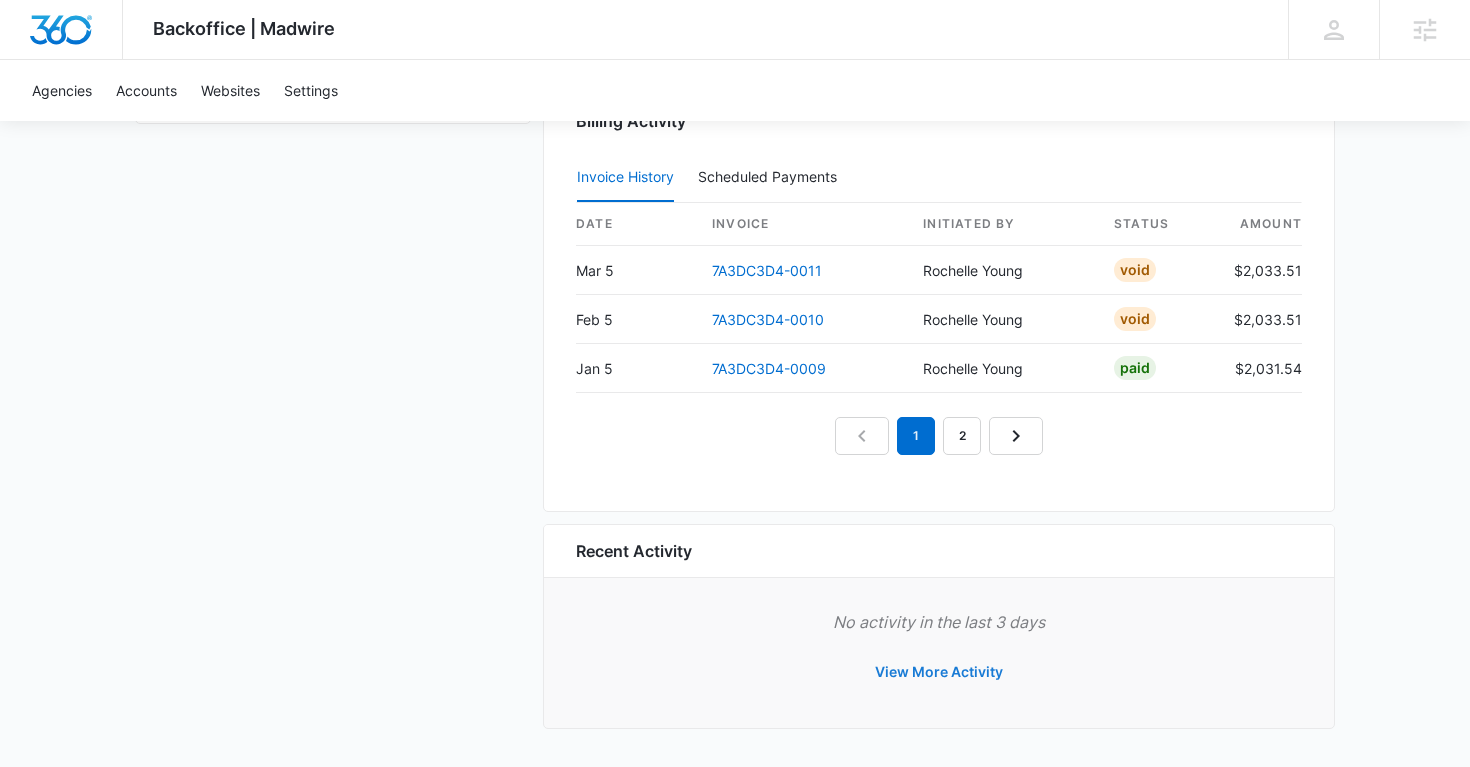 click on "View More Activity" at bounding box center (939, 672) 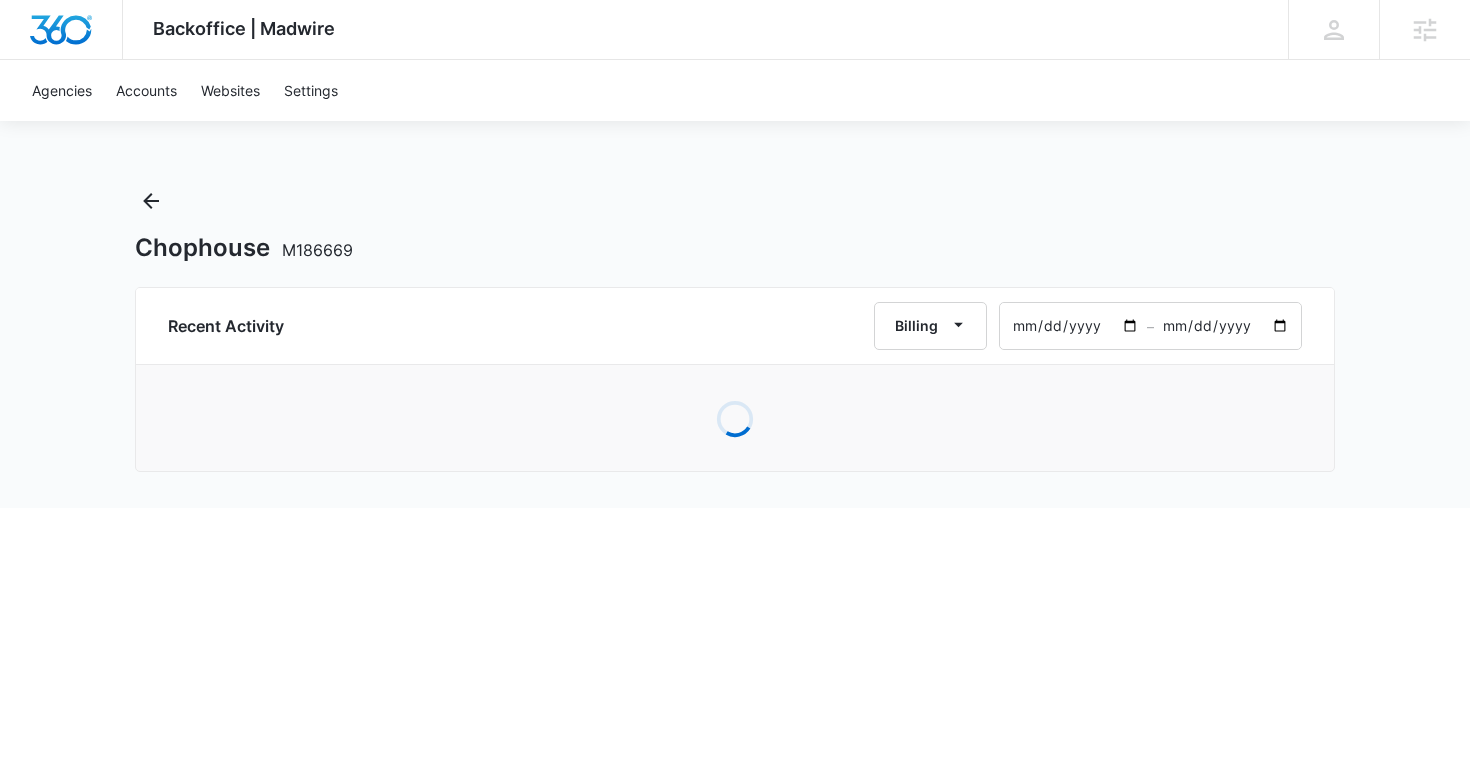 scroll, scrollTop: 0, scrollLeft: 0, axis: both 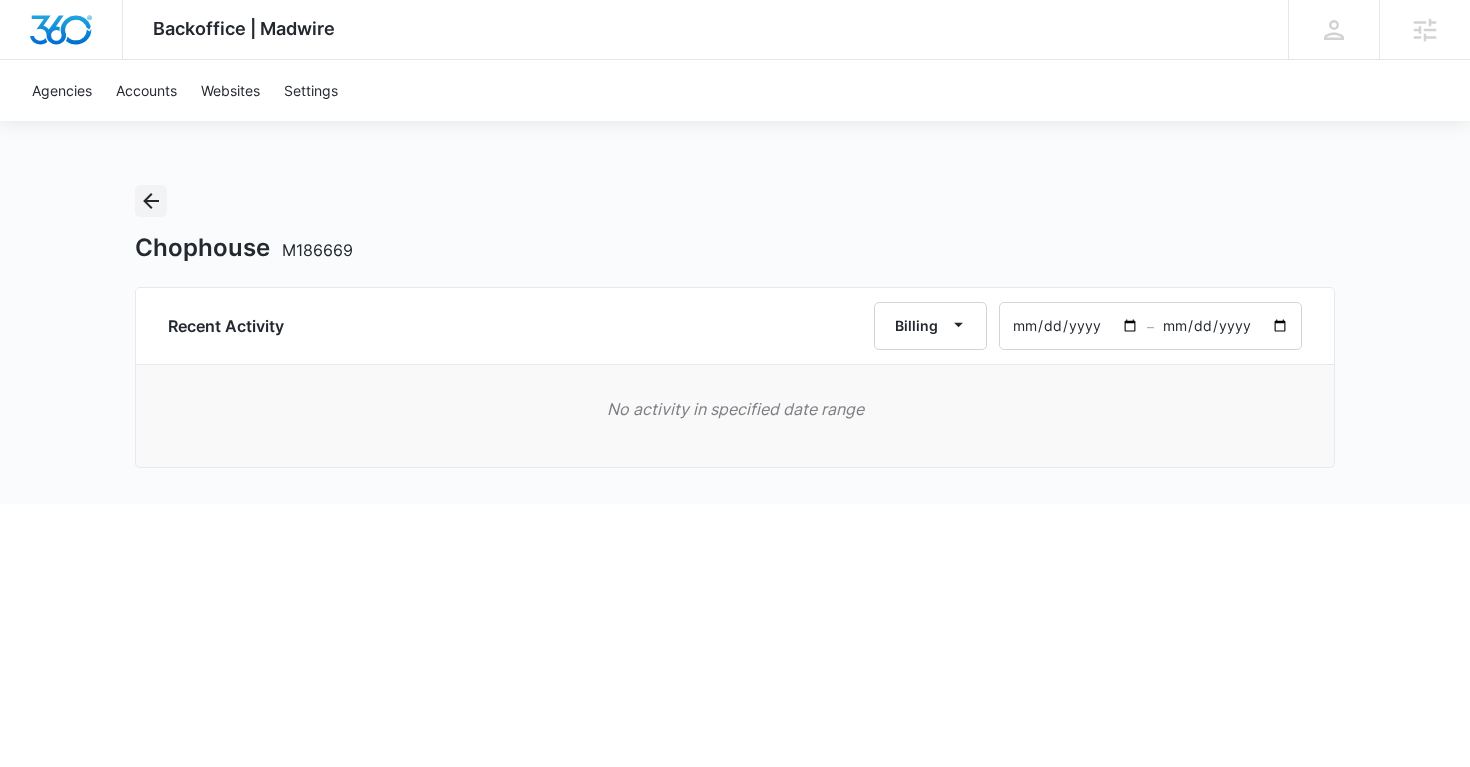 click 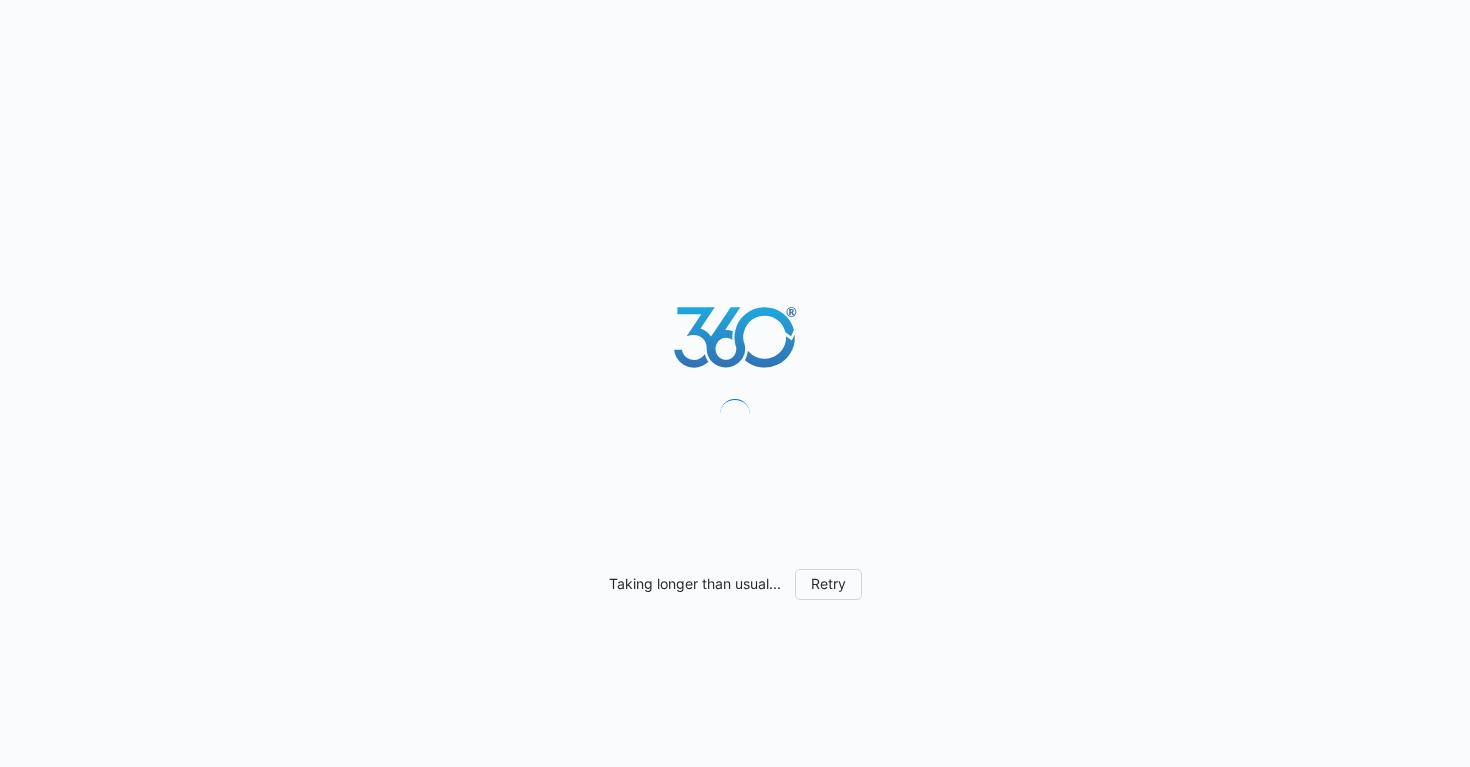 scroll, scrollTop: 0, scrollLeft: 0, axis: both 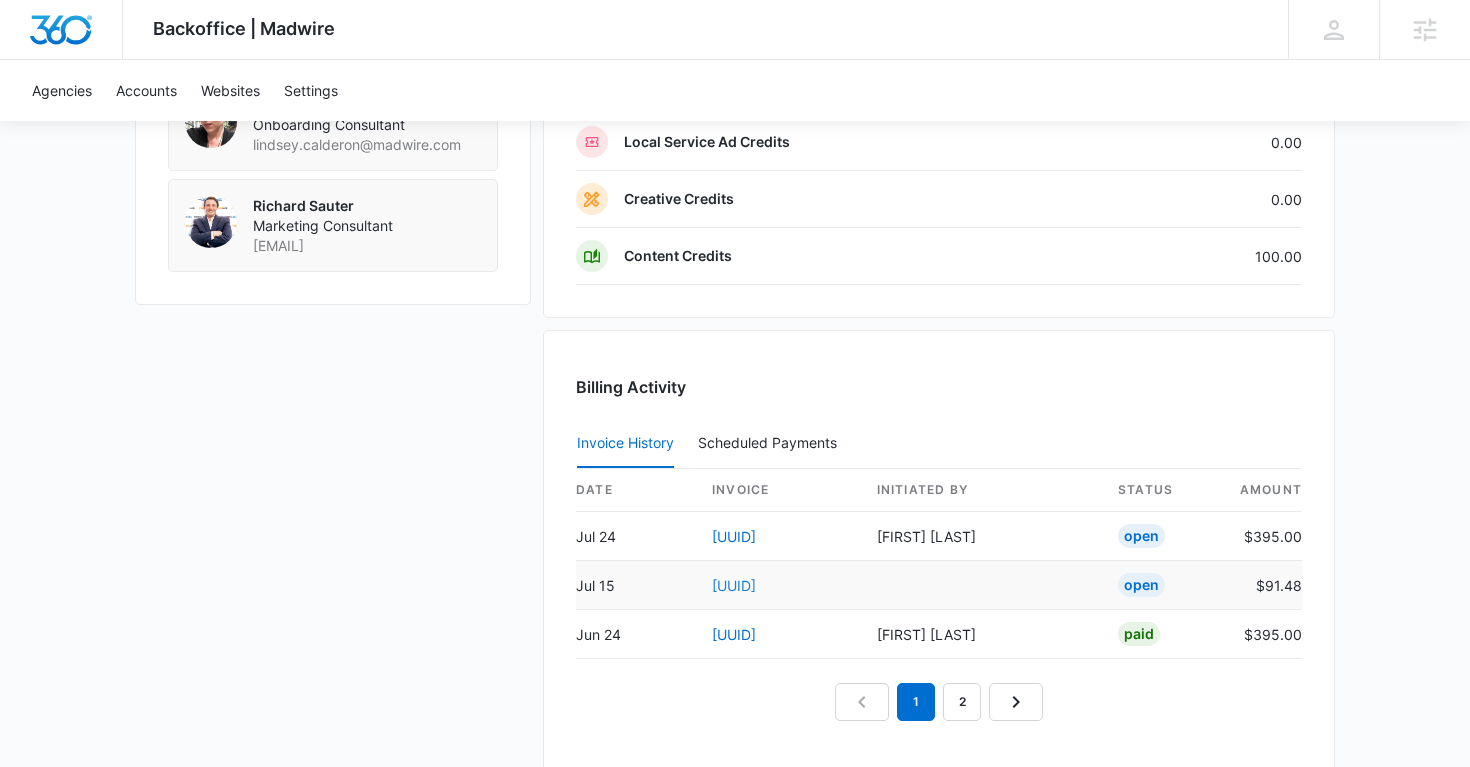 click on "[UUID]" at bounding box center (734, 585) 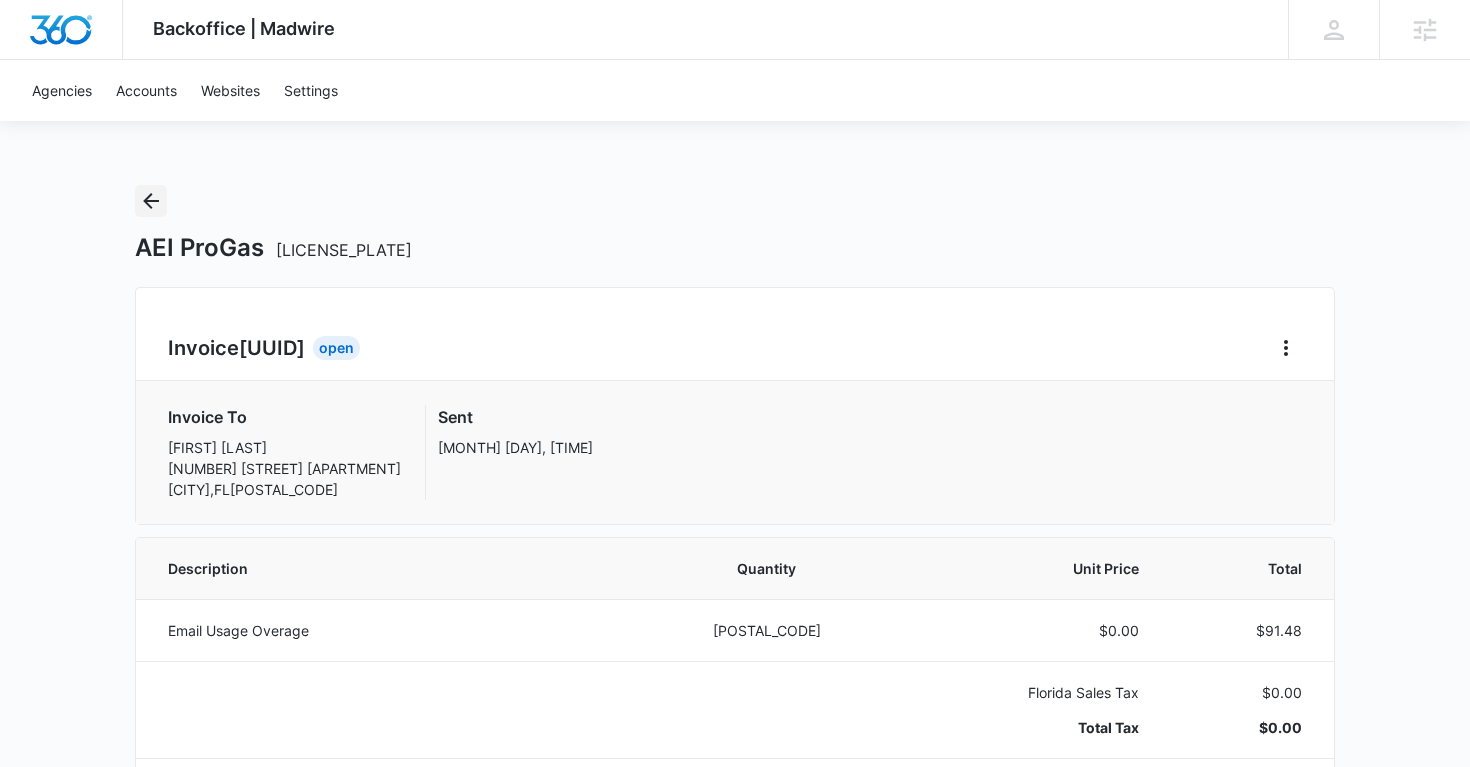click 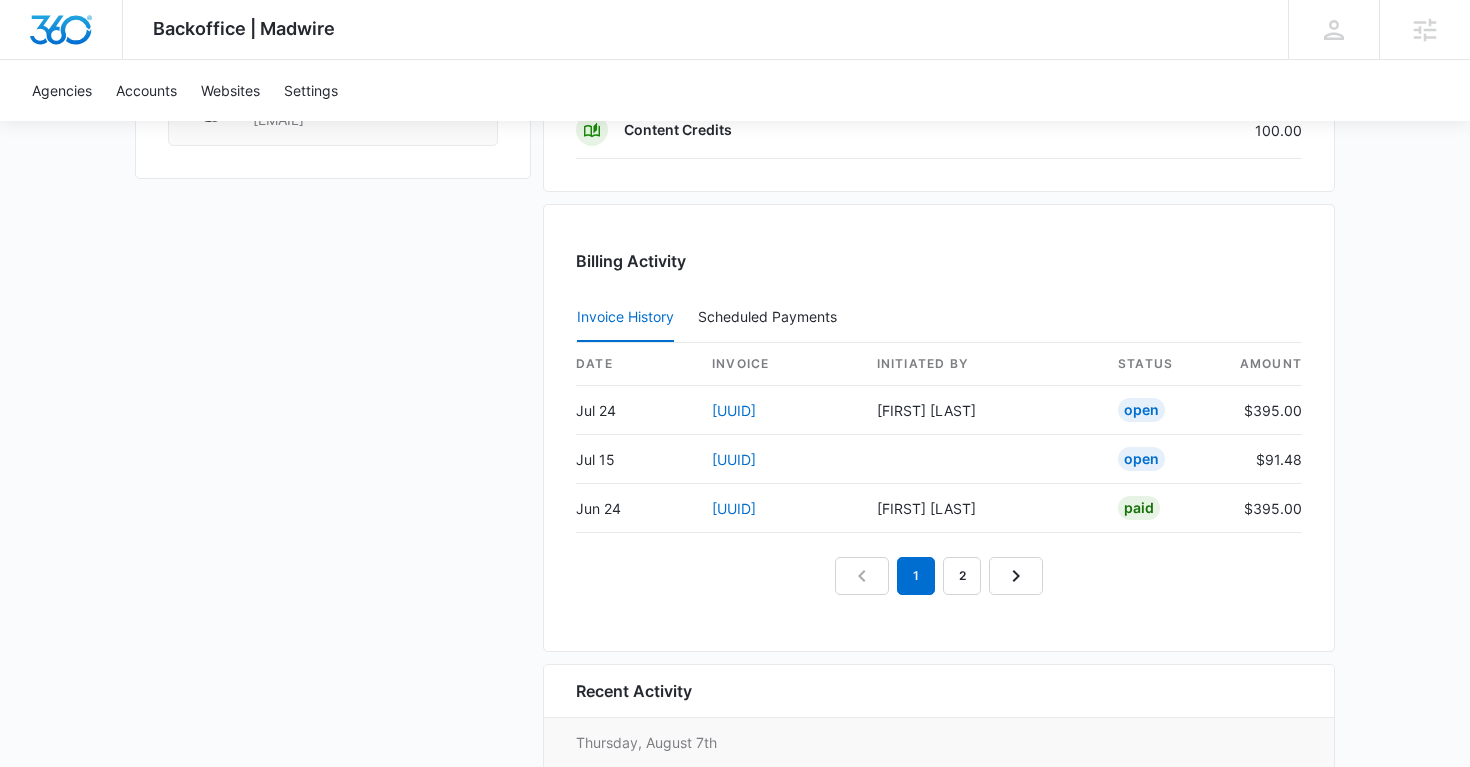 scroll, scrollTop: 1952, scrollLeft: 0, axis: vertical 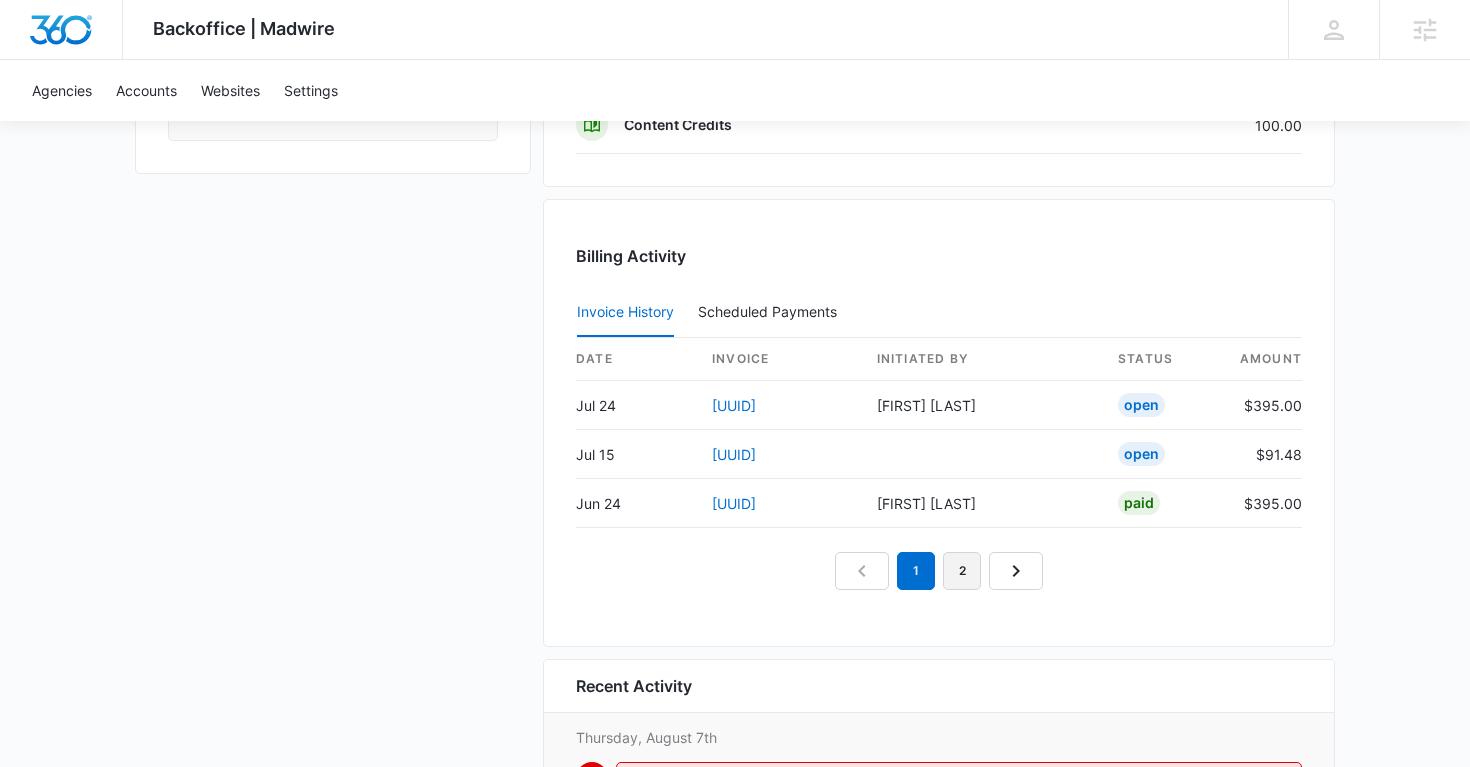 click on "2" at bounding box center [962, 571] 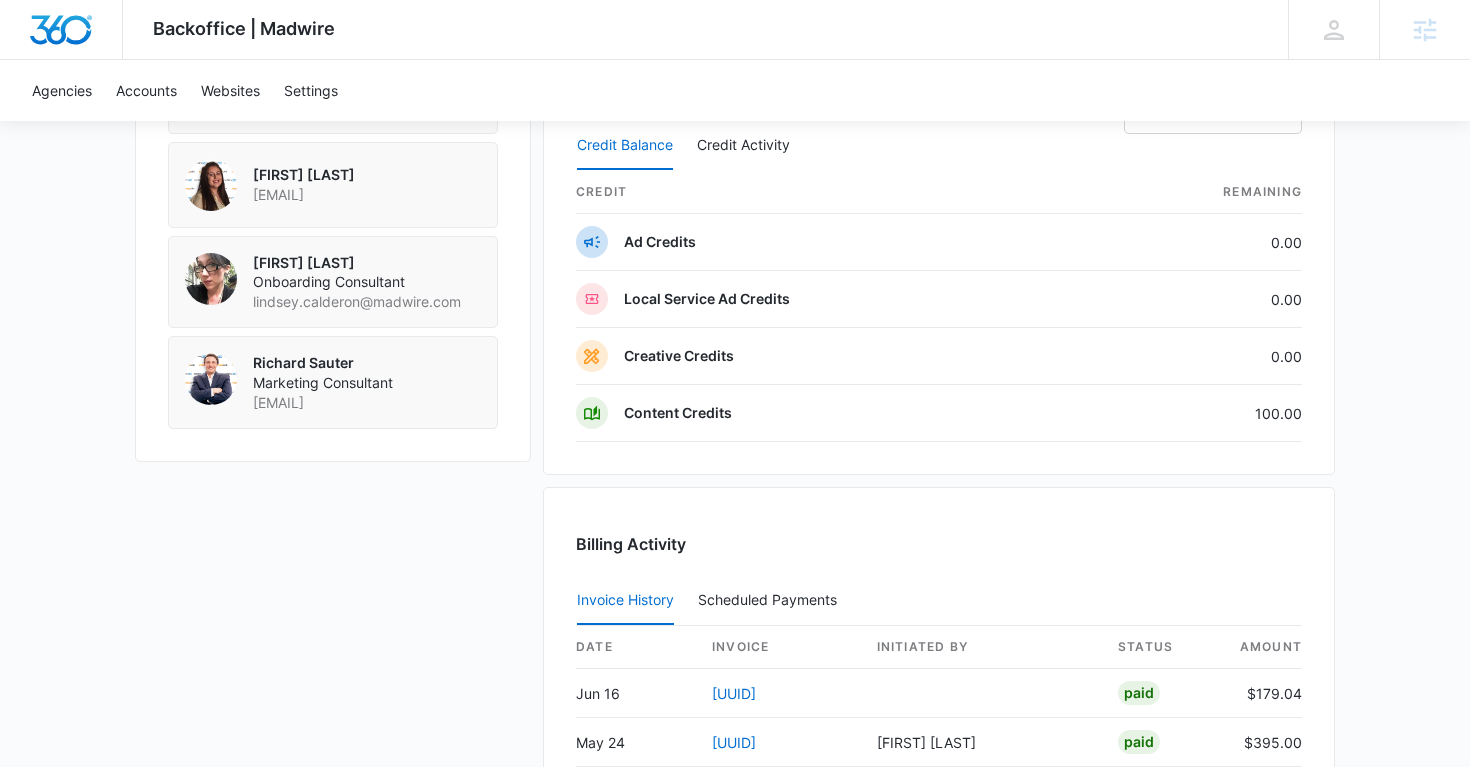 scroll, scrollTop: 1665, scrollLeft: 0, axis: vertical 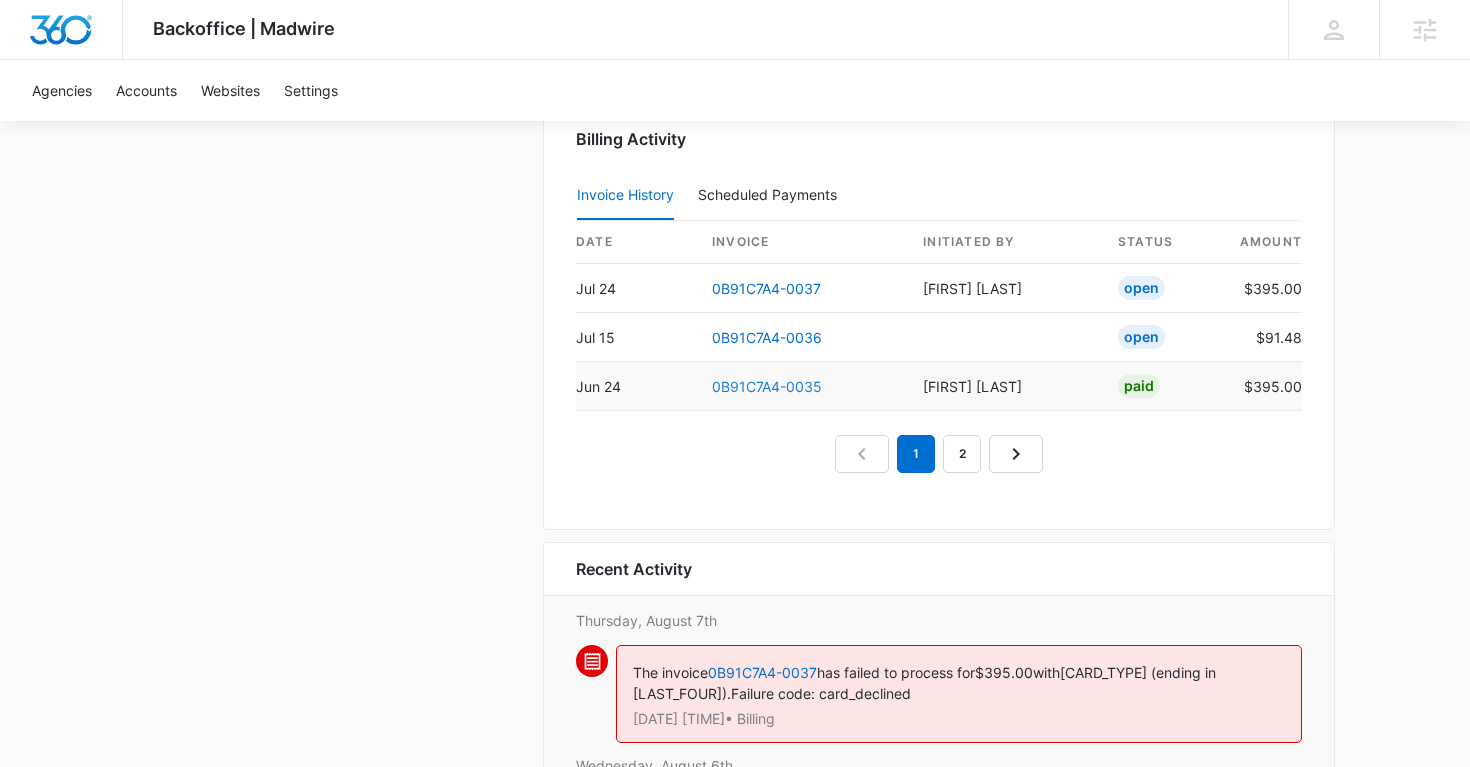 click on "0B91C7A4-0035" at bounding box center [767, 386] 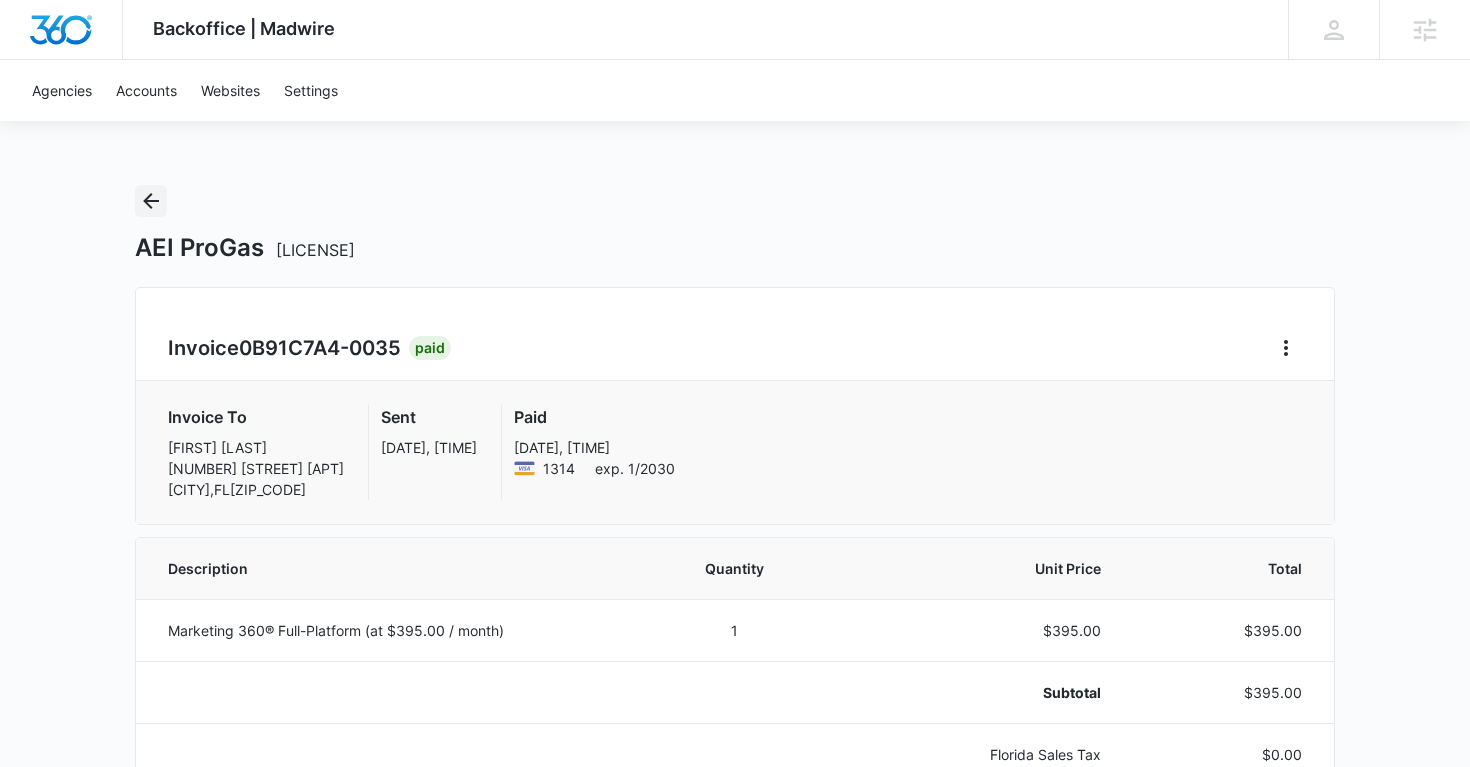 click 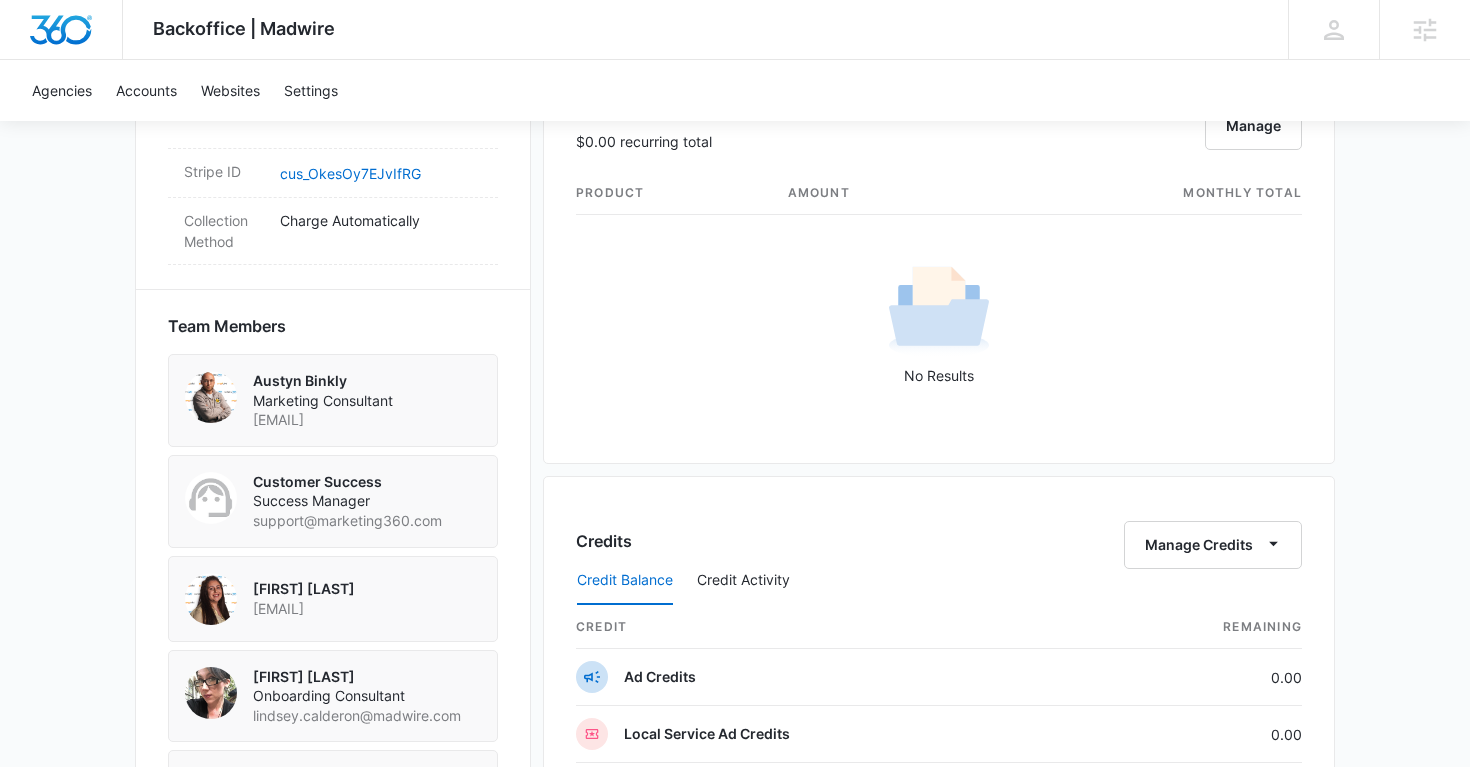 scroll, scrollTop: 908, scrollLeft: 0, axis: vertical 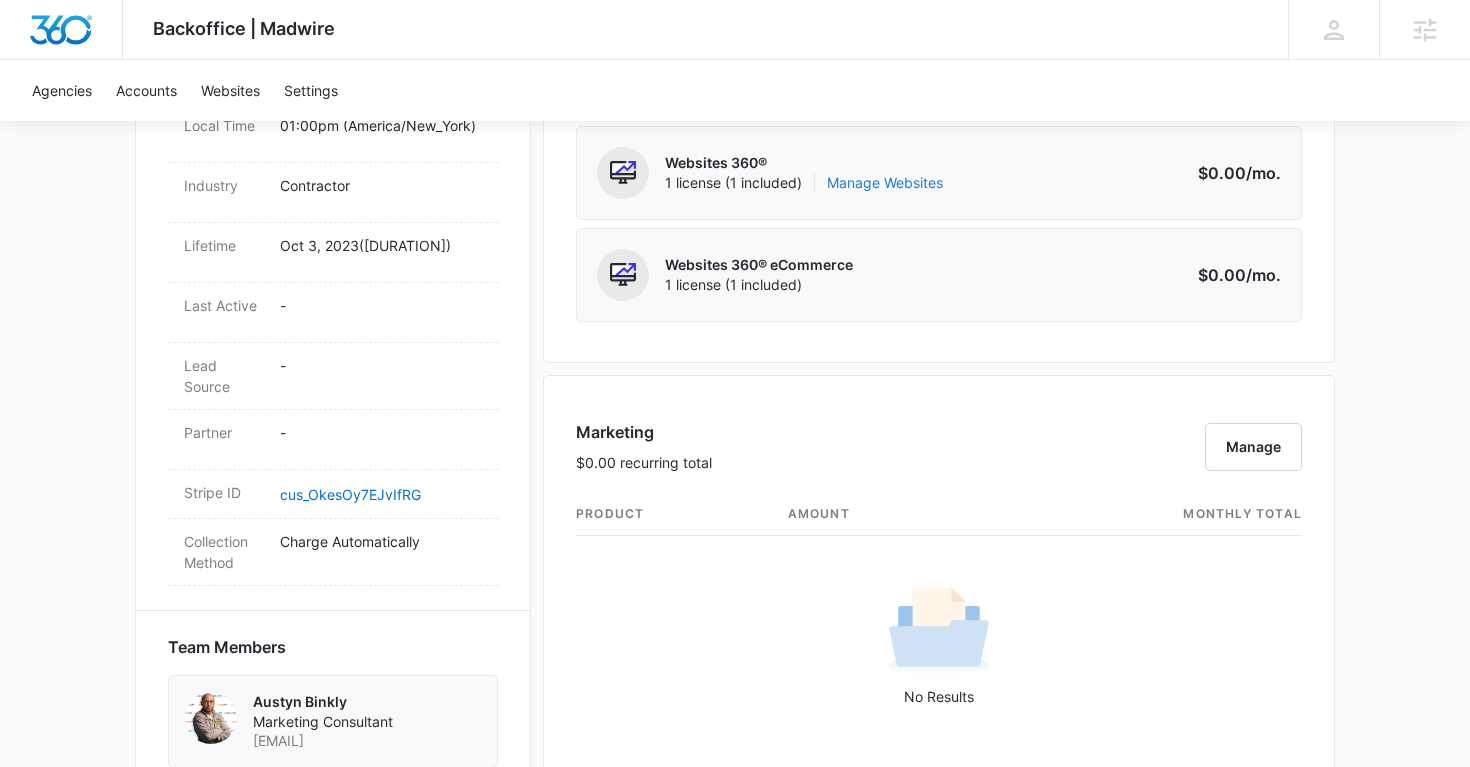 click on "Manage Websites" at bounding box center [885, 183] 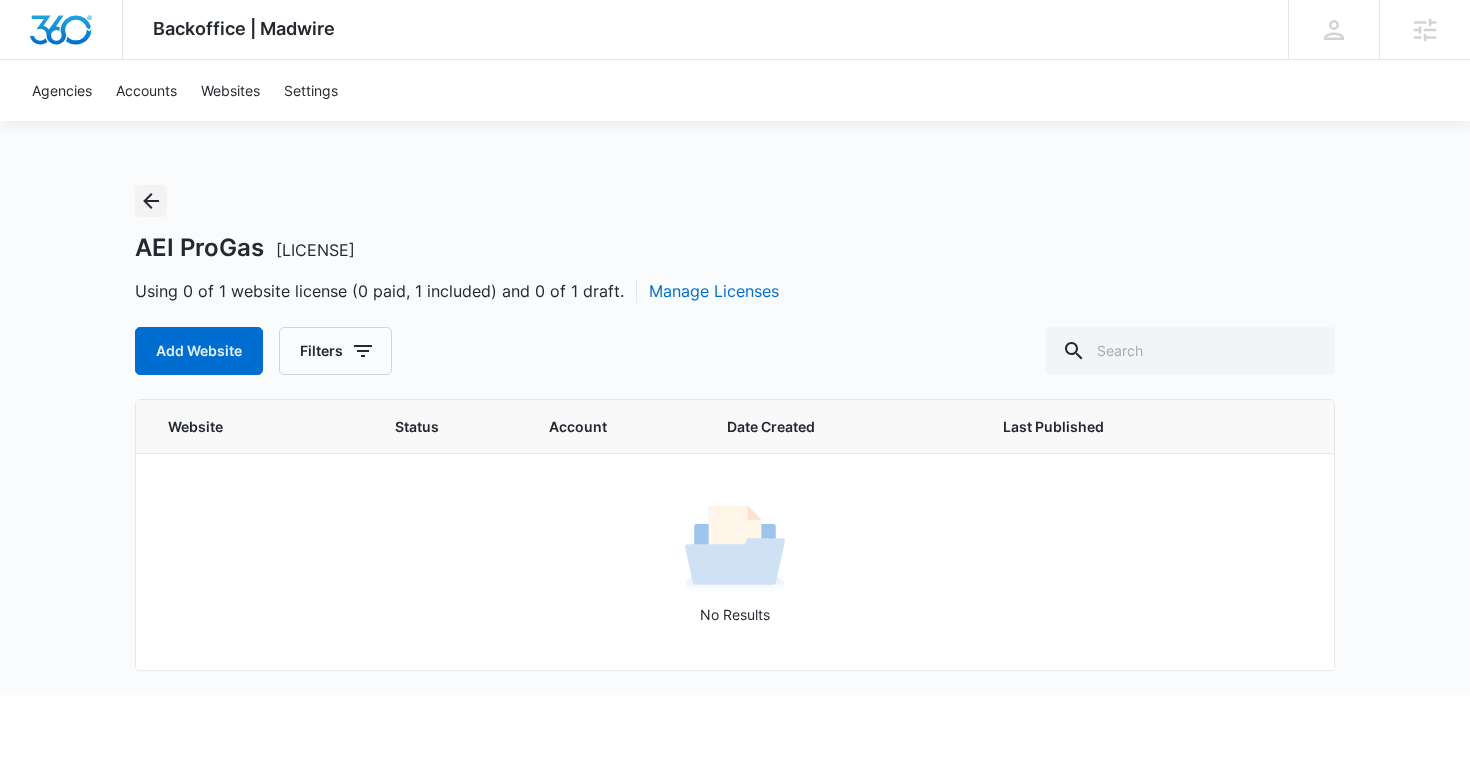 click 